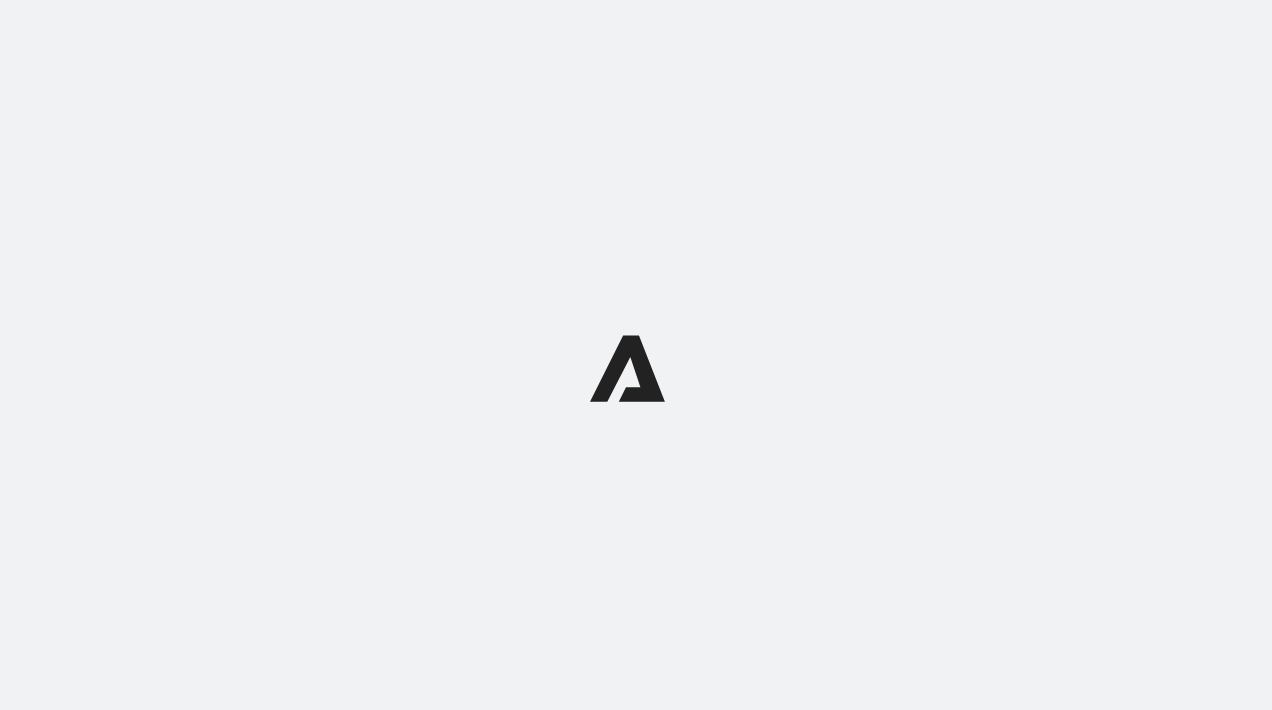 scroll, scrollTop: 0, scrollLeft: 0, axis: both 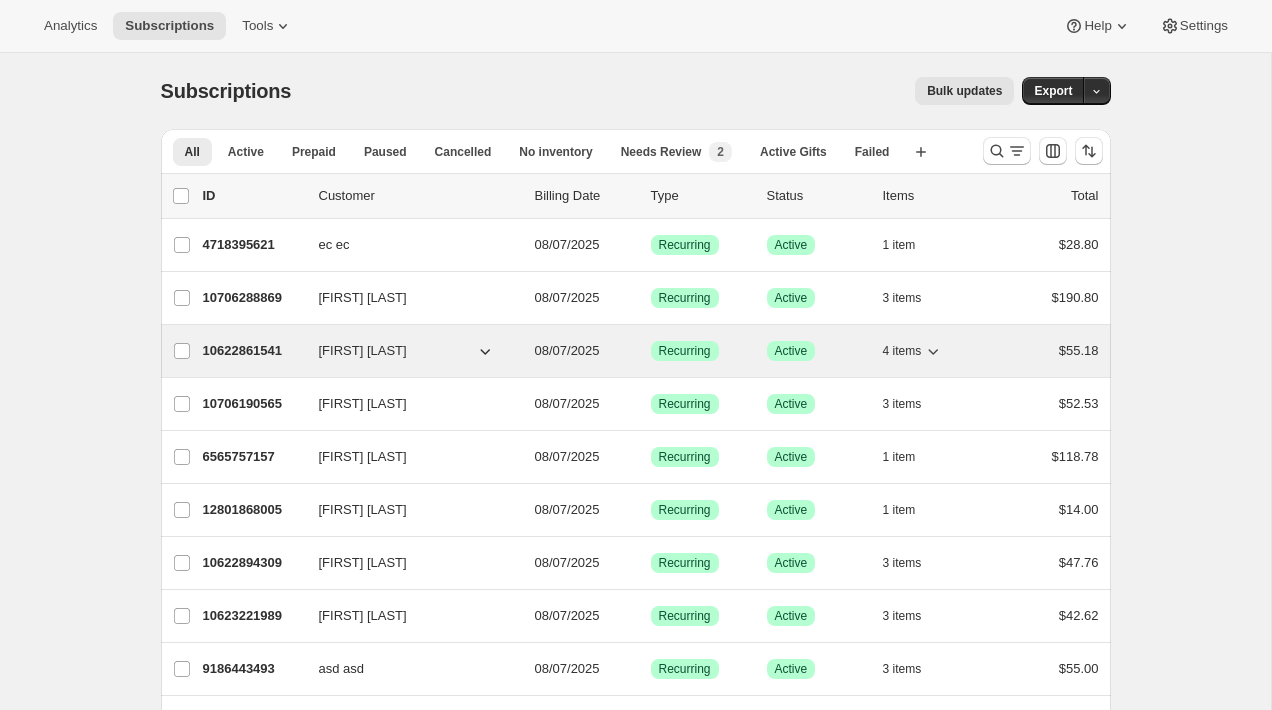 click on "10622861541" at bounding box center (253, 351) 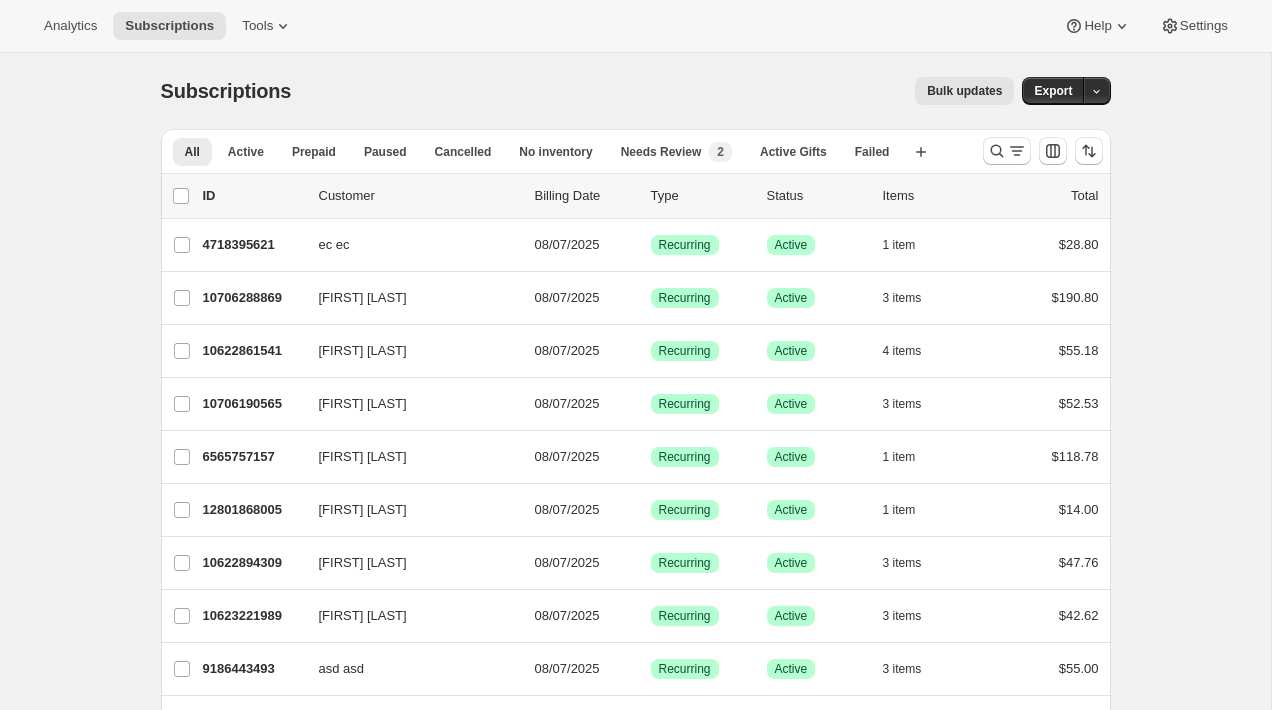 scroll, scrollTop: 276, scrollLeft: 0, axis: vertical 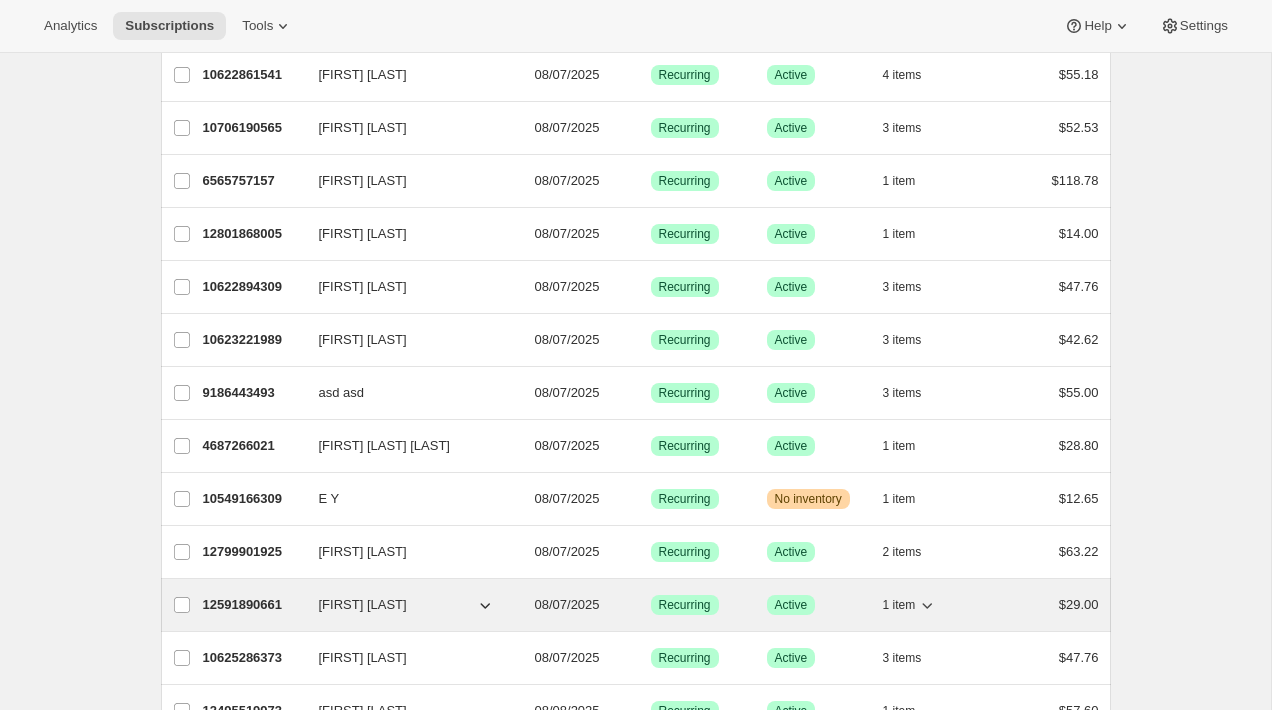 click on "12591890661 Brian Singer 08/07/2025 Success Recurring Success Active 1   item $29.00" at bounding box center [651, 605] 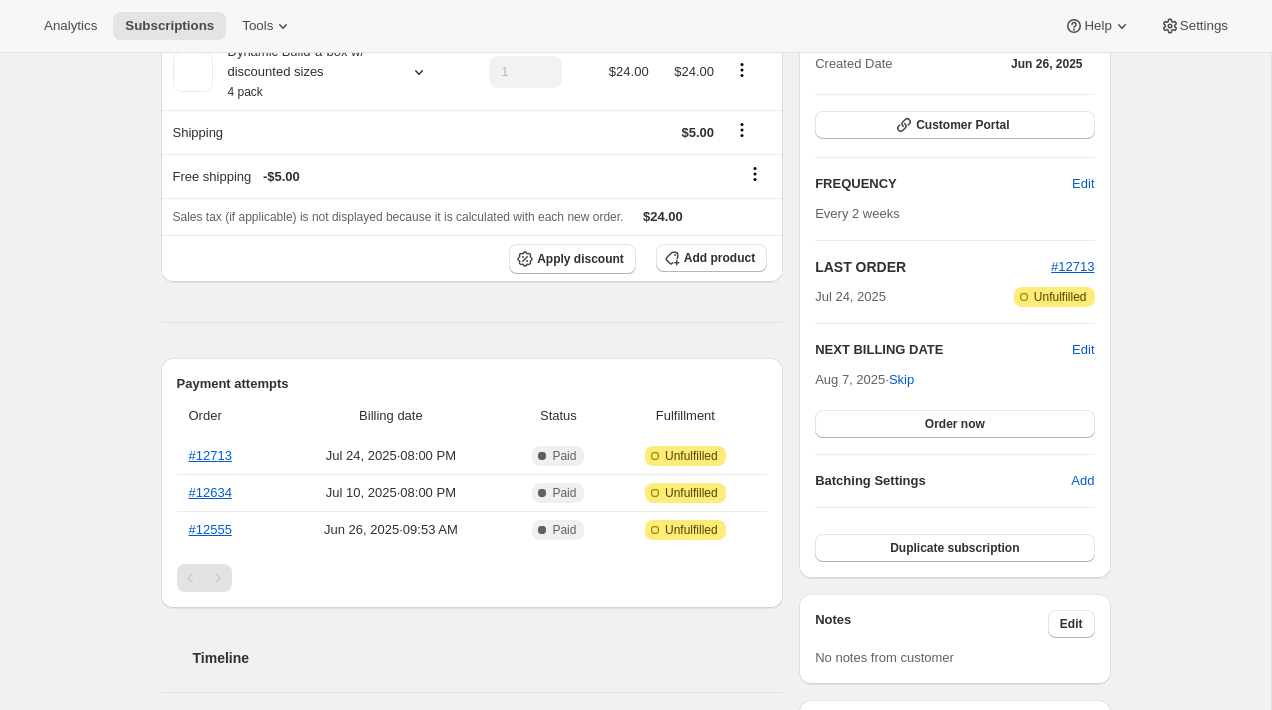 scroll, scrollTop: 304, scrollLeft: 0, axis: vertical 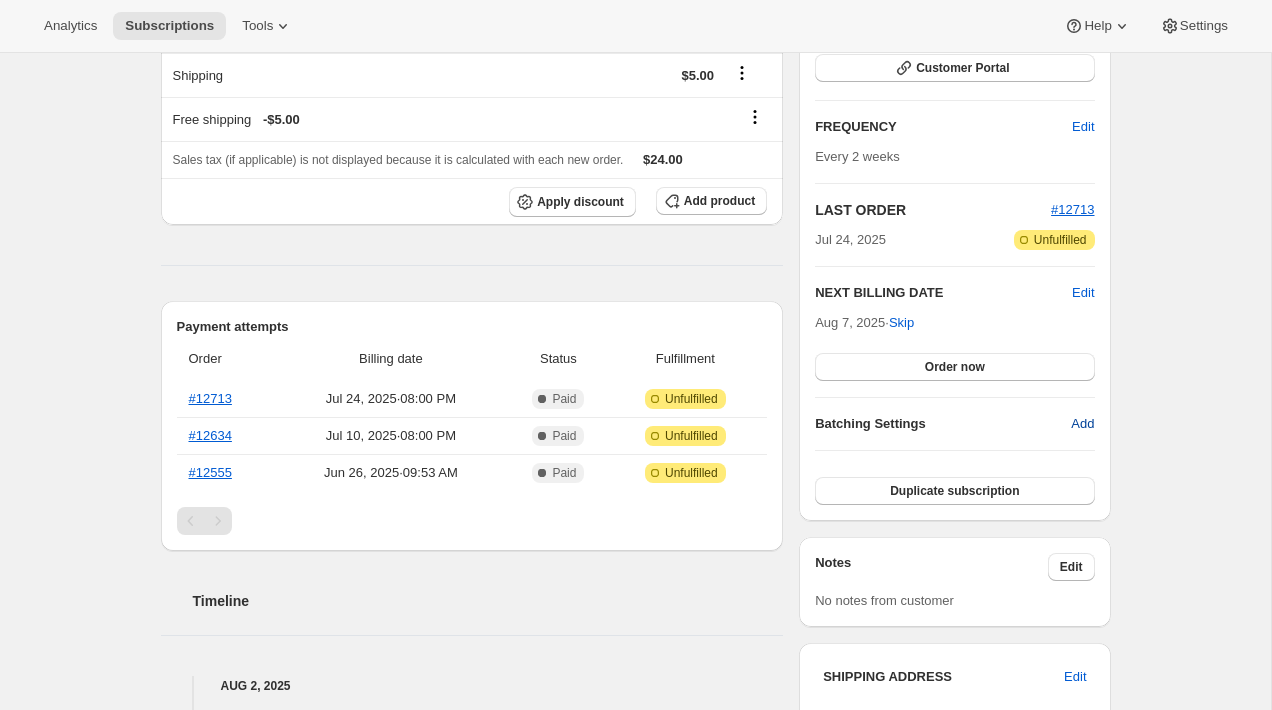 click on "Add" at bounding box center [1082, 424] 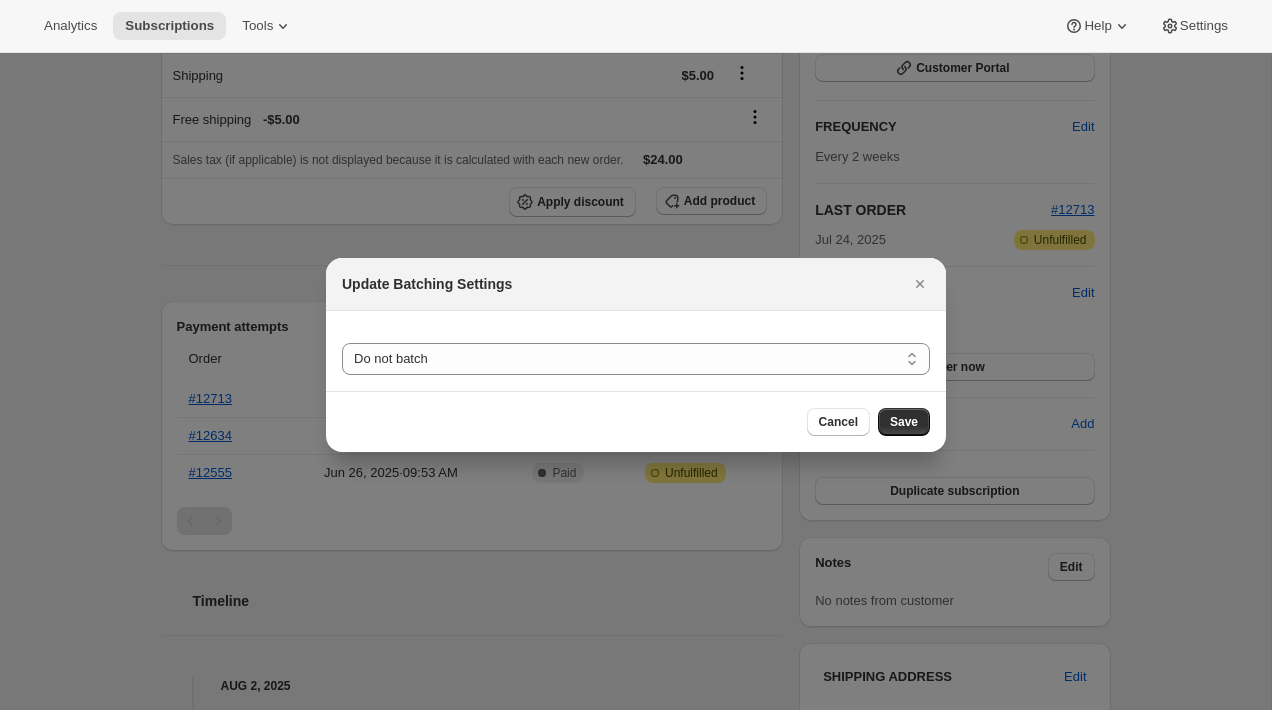 click on "Do not batch Weekly Monthly Yearly Do not batch" at bounding box center [636, 351] 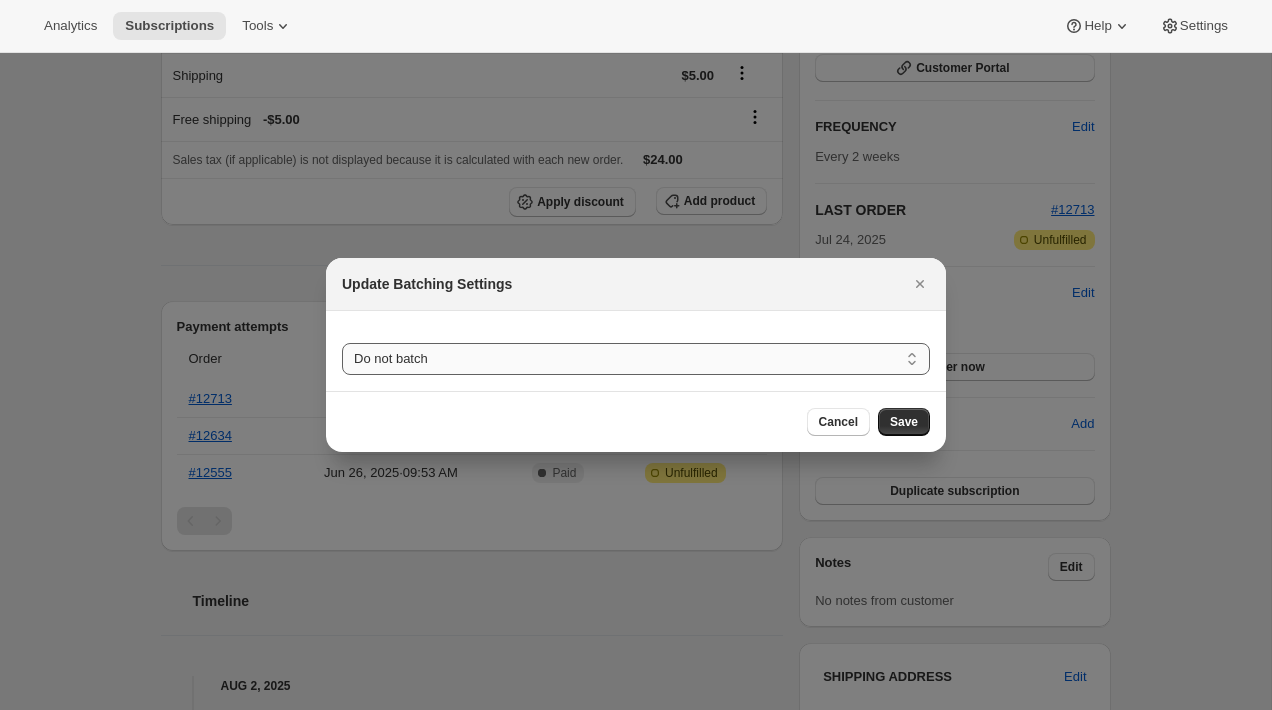 click on "Do not batch Weekly Monthly Yearly" at bounding box center (636, 359) 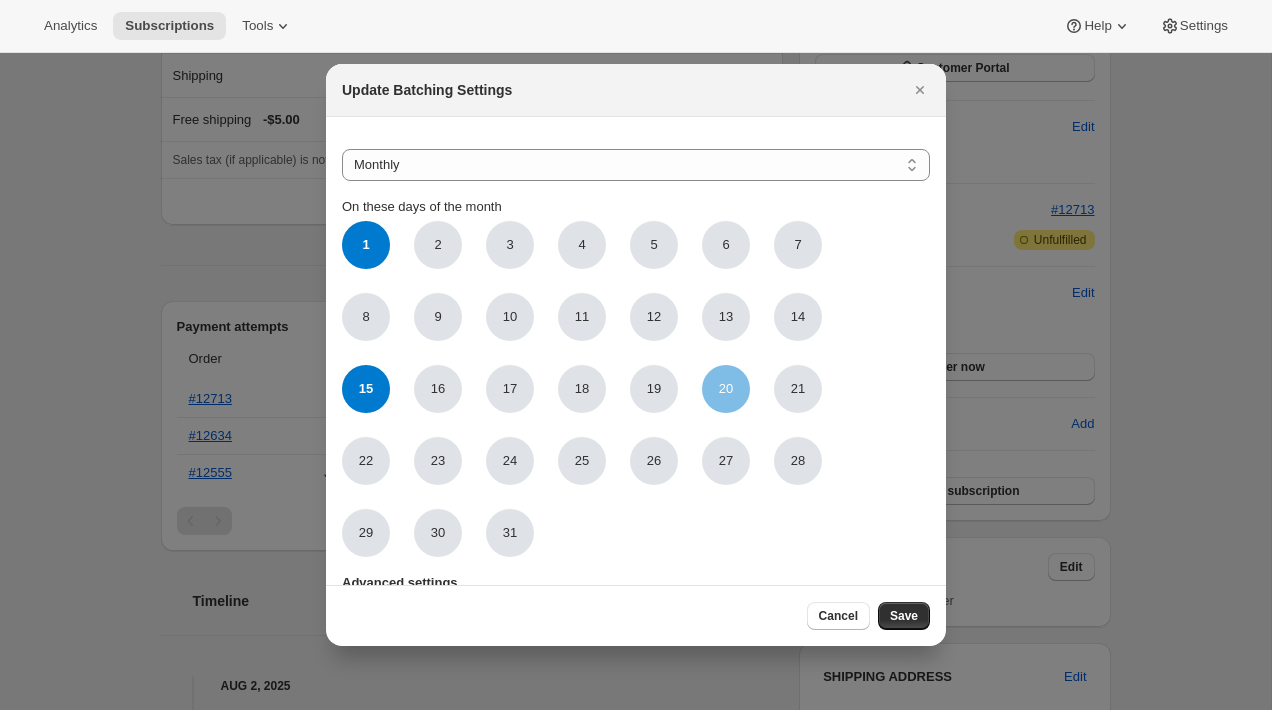click on "20" at bounding box center (726, 389) 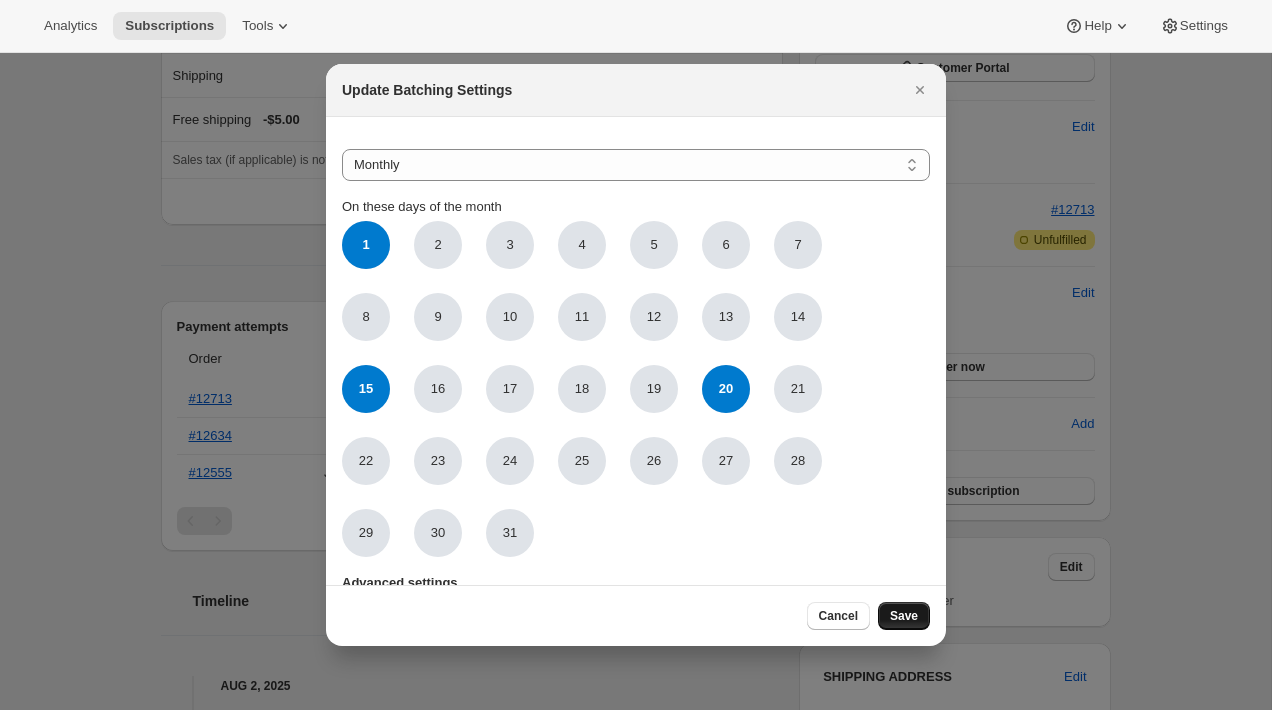 click on "Save" at bounding box center [904, 616] 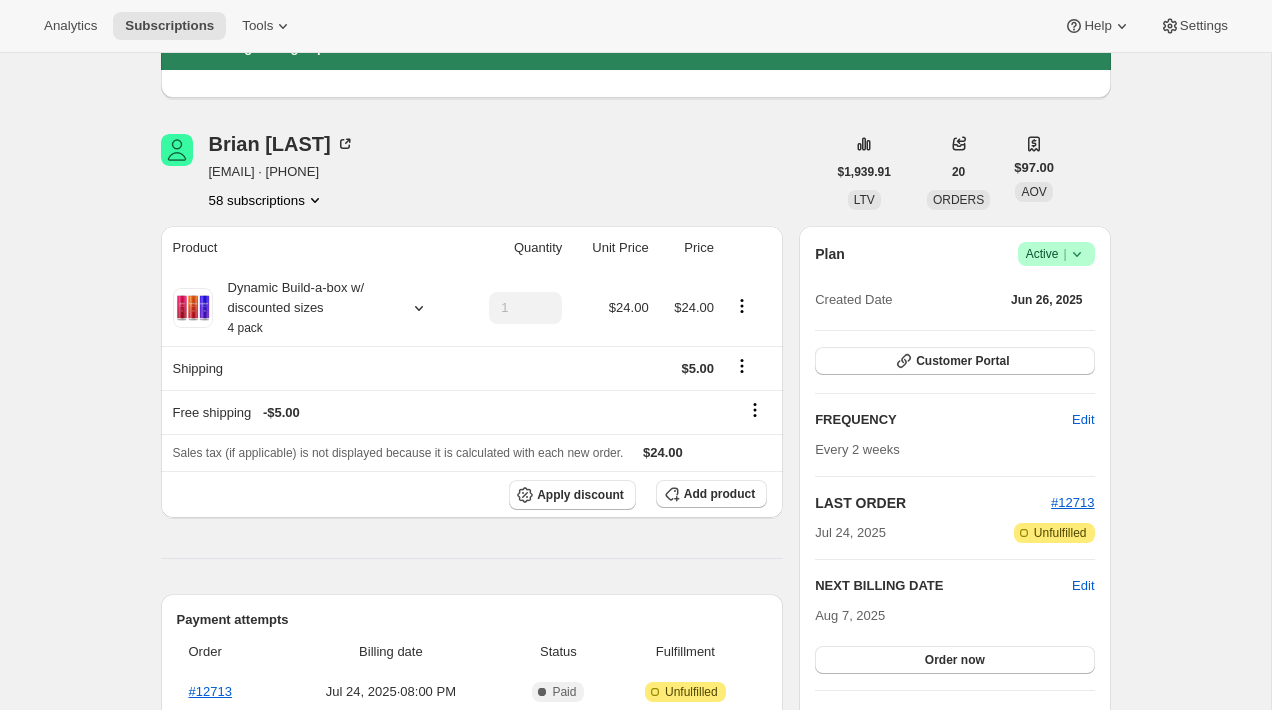 scroll, scrollTop: 0, scrollLeft: 0, axis: both 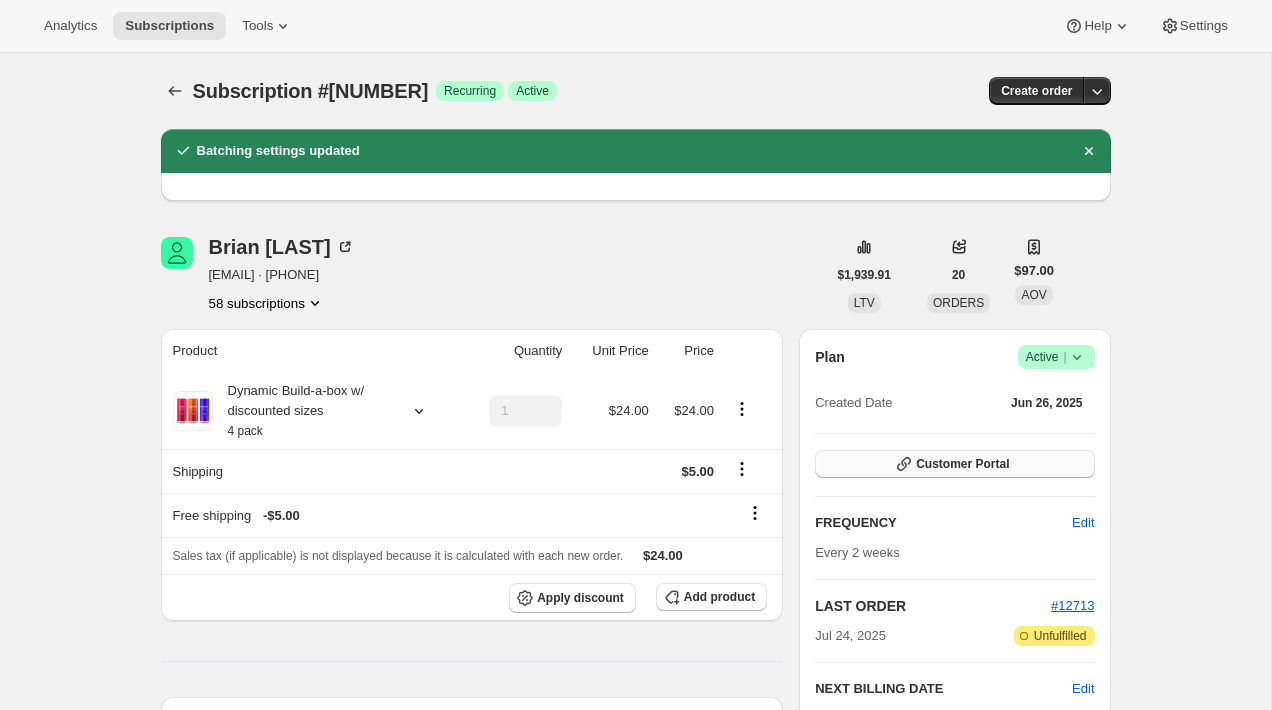 click on "Customer Portal" at bounding box center [954, 464] 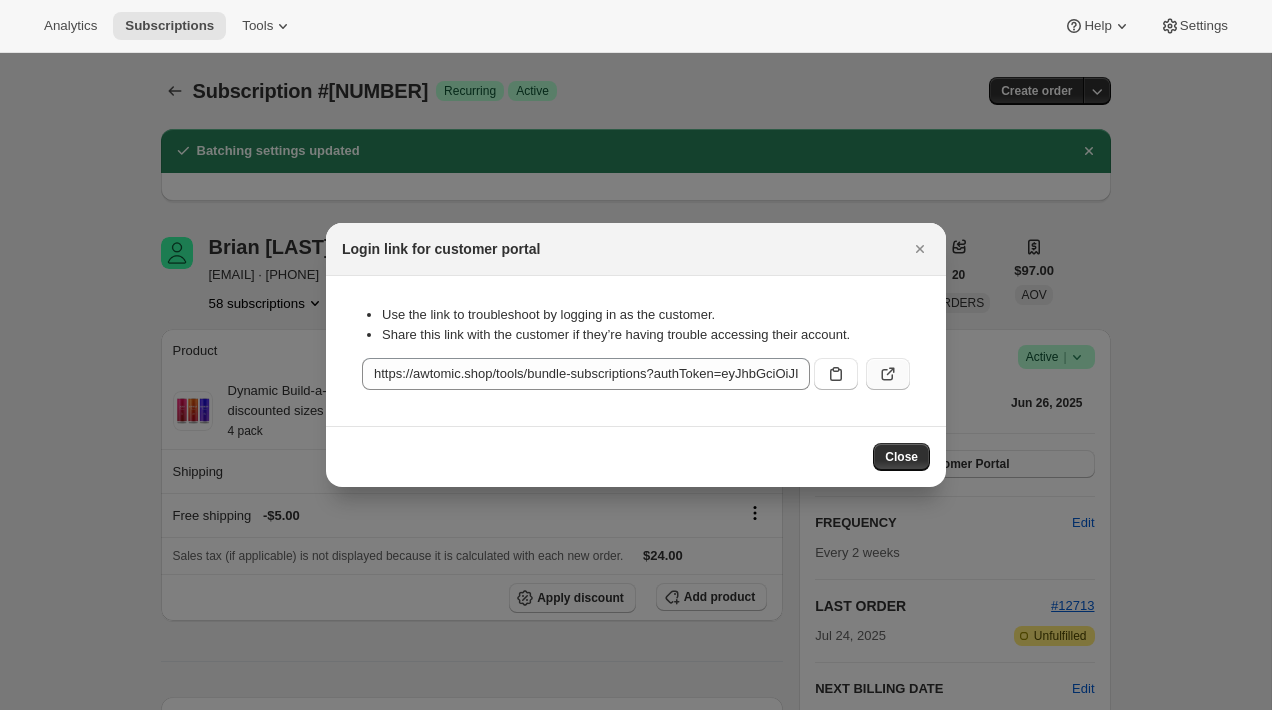click at bounding box center [888, 374] 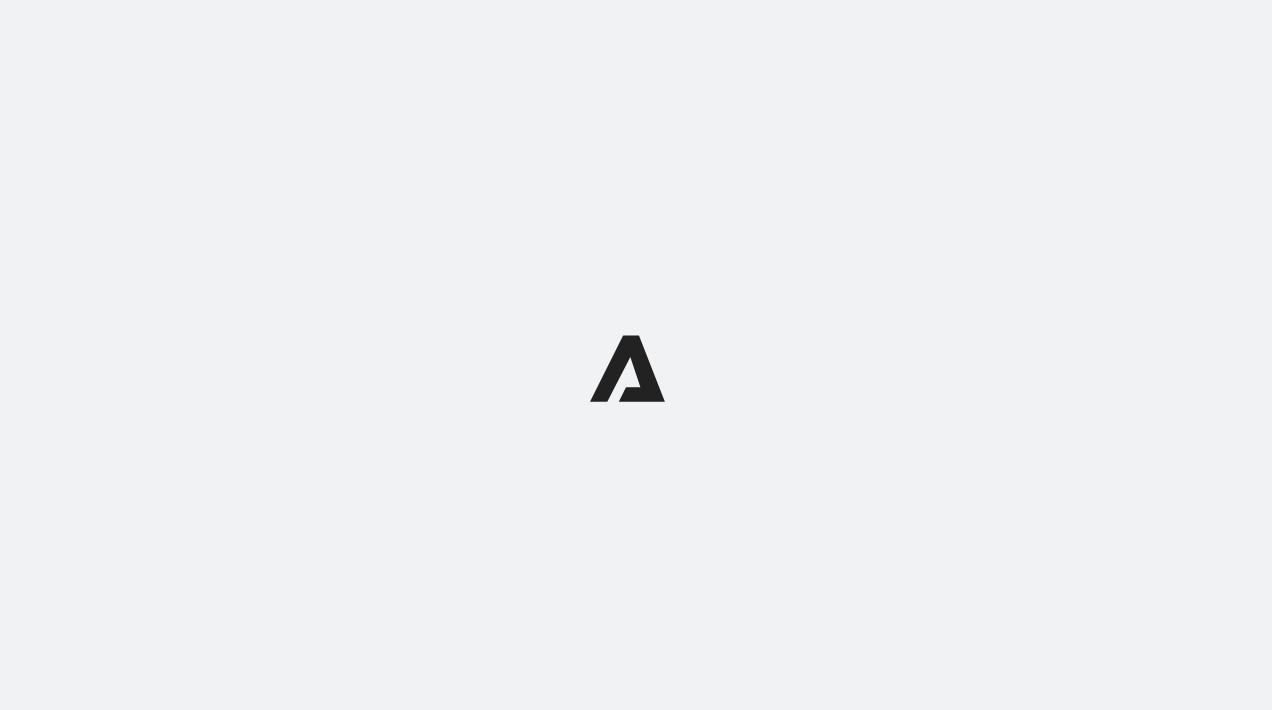 scroll, scrollTop: 0, scrollLeft: 0, axis: both 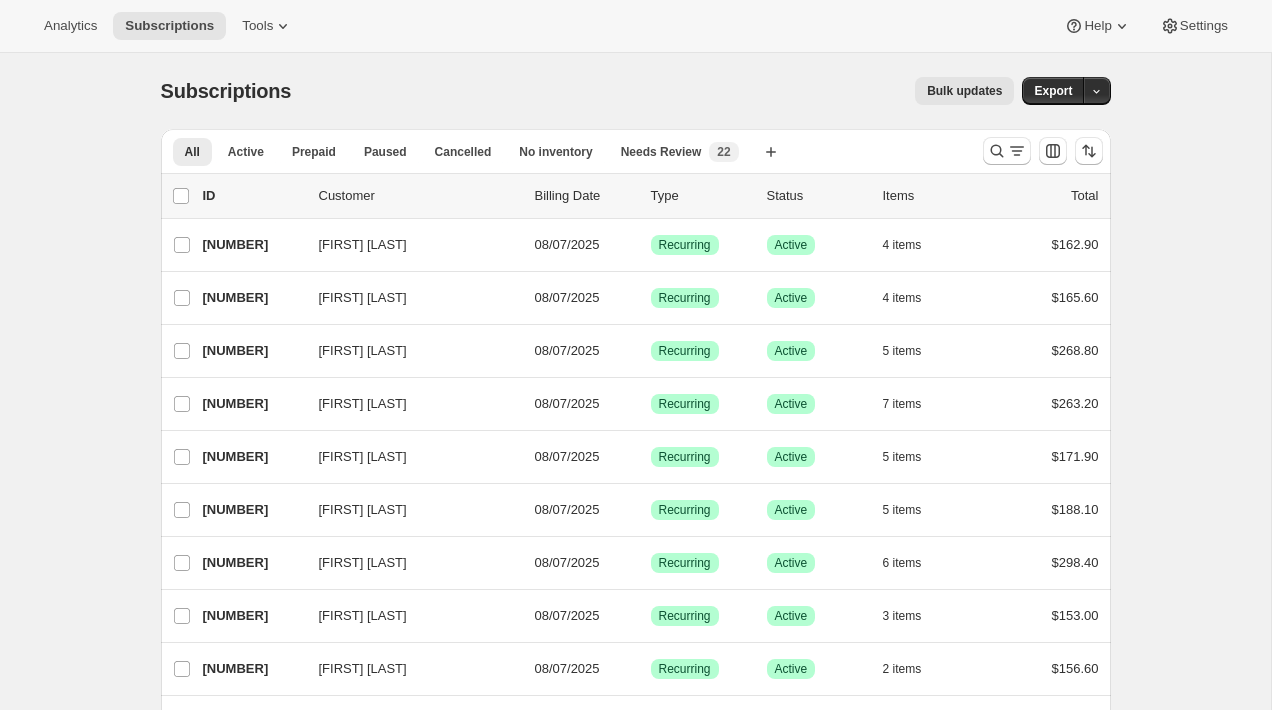 click on "Bulk updates" at bounding box center [664, 91] 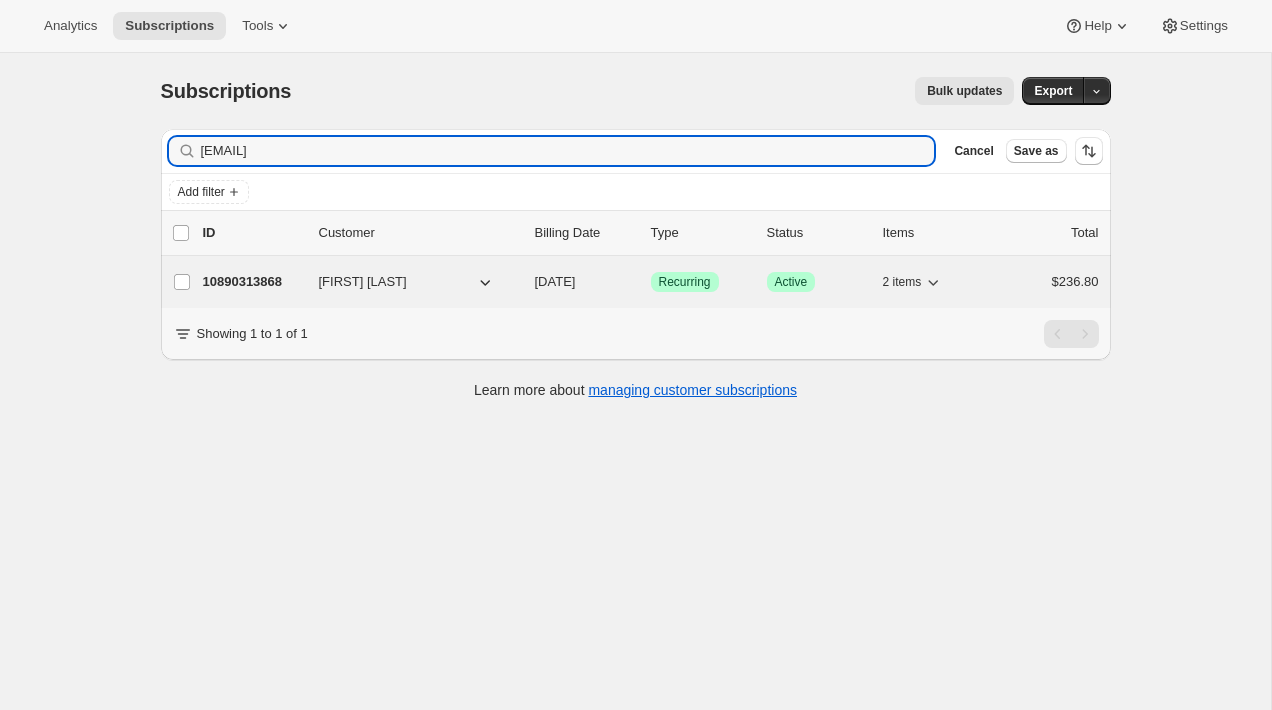 type on "[EMAIL]" 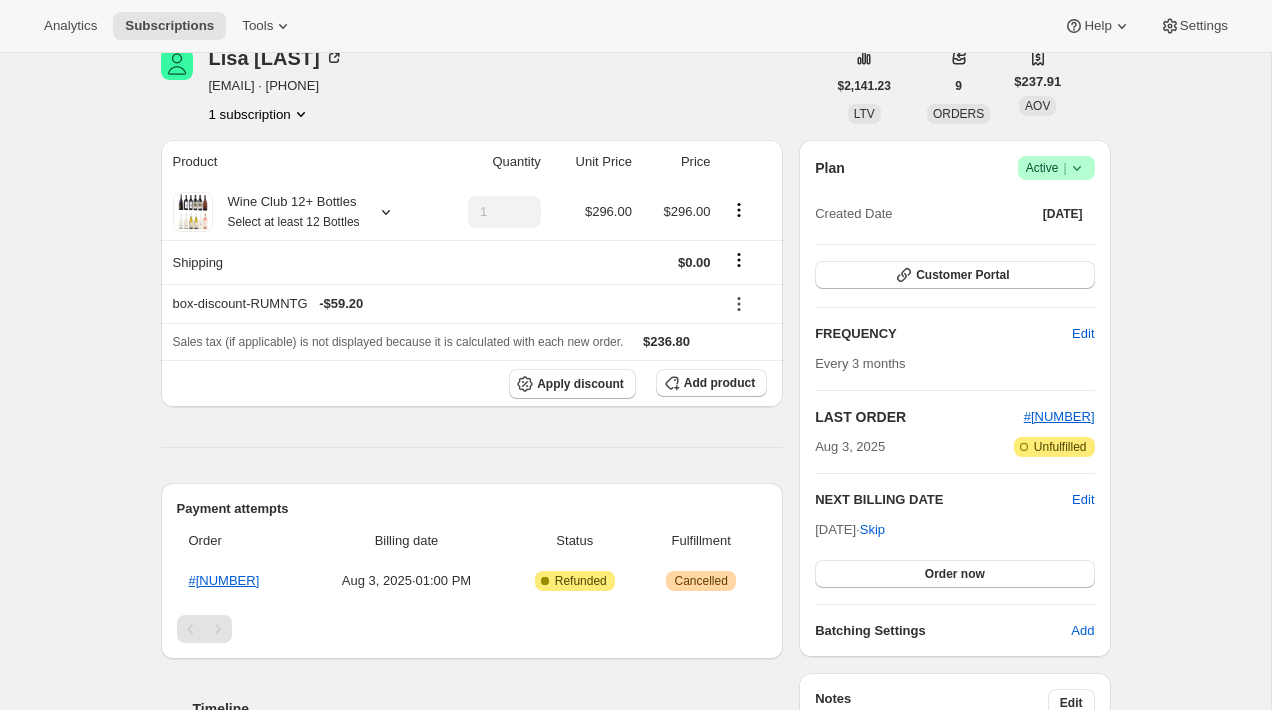 scroll, scrollTop: 0, scrollLeft: 0, axis: both 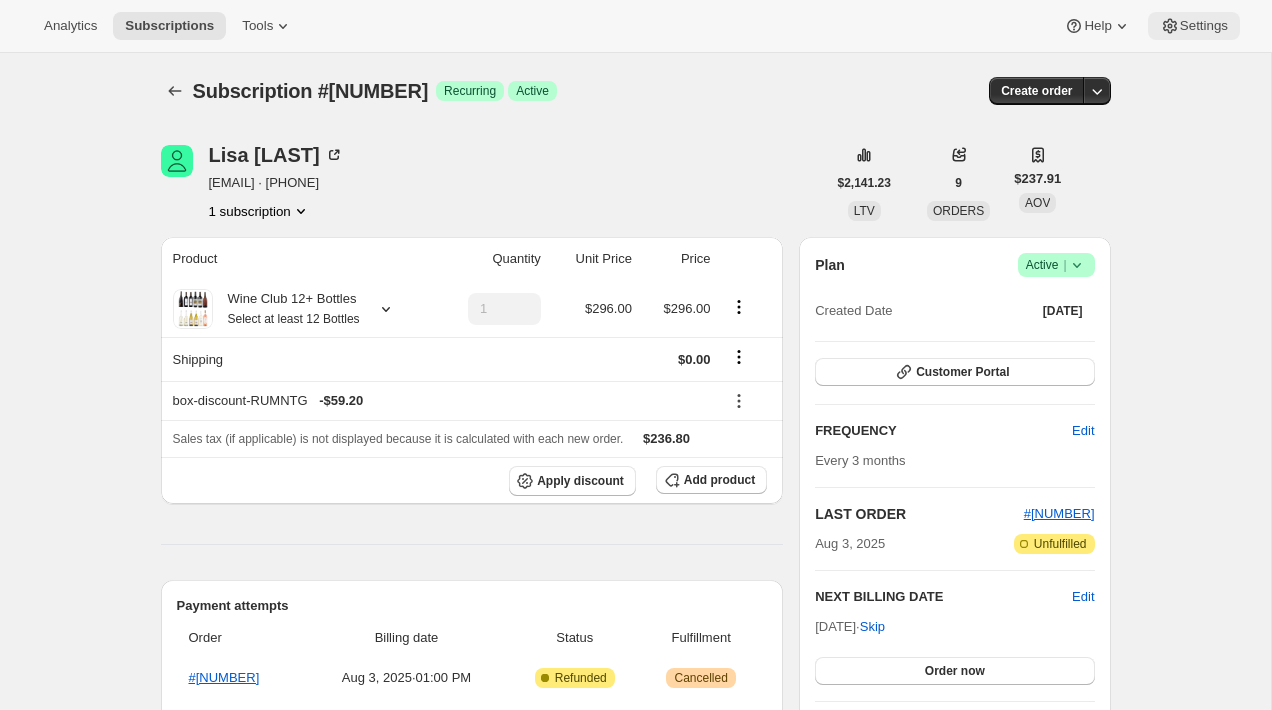 click 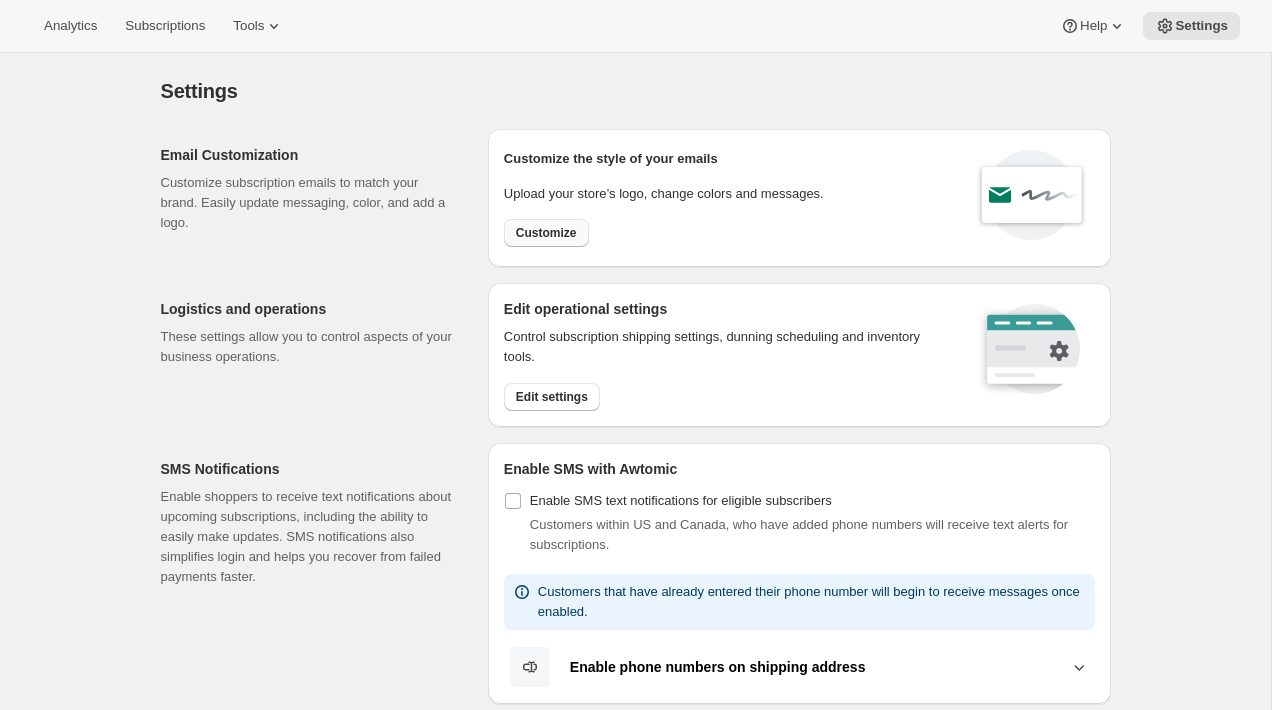 click on "Customize" at bounding box center (546, 233) 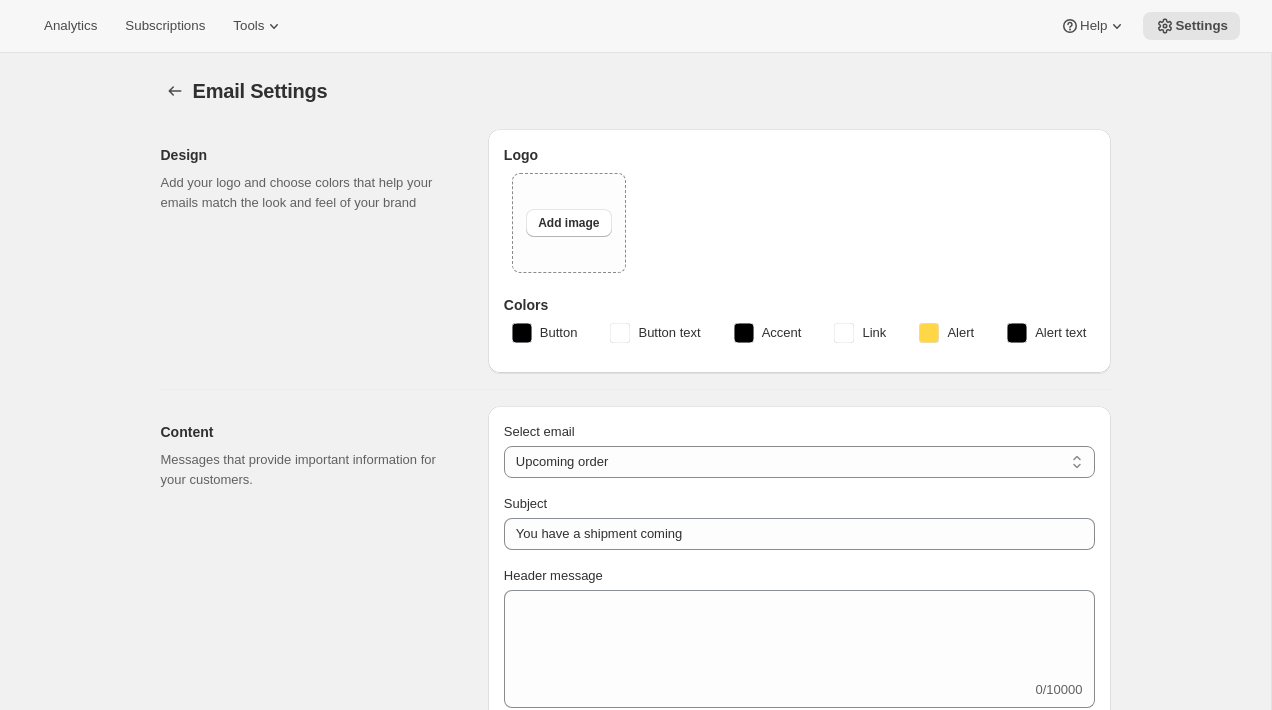 type on "Get ready for your upcoming Wine Club shipment! 📦" 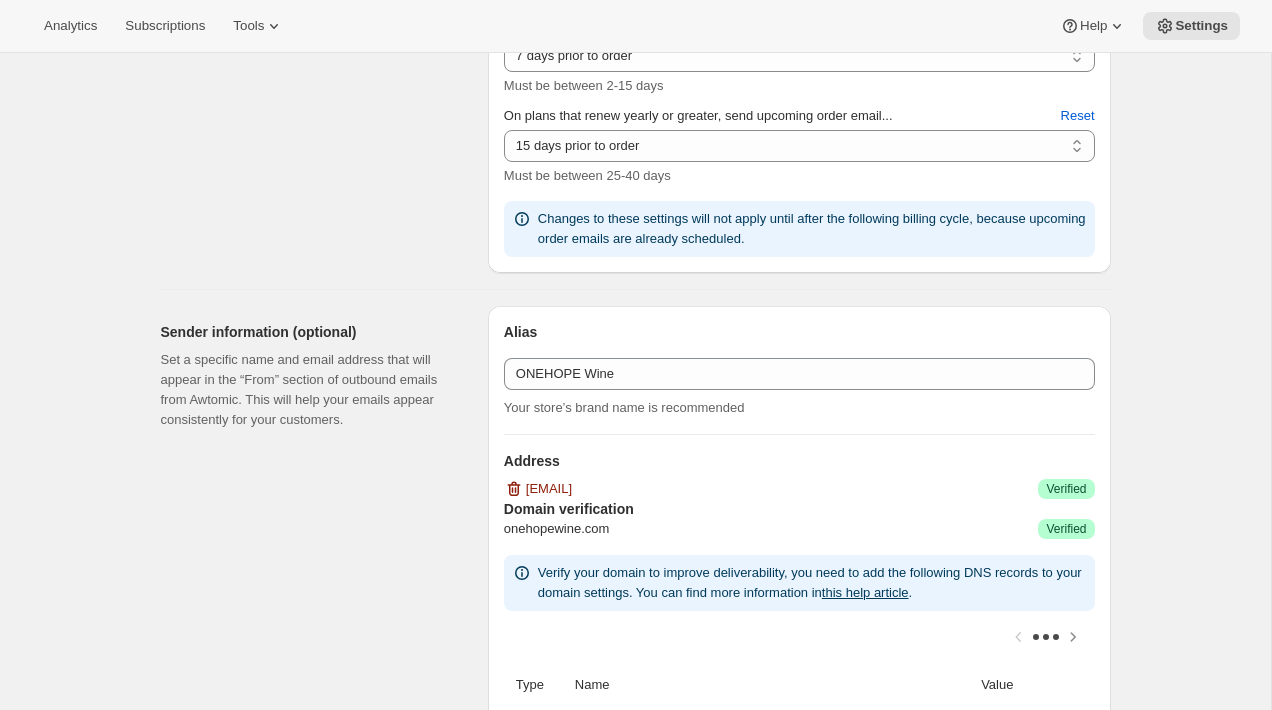 scroll, scrollTop: 961, scrollLeft: 0, axis: vertical 